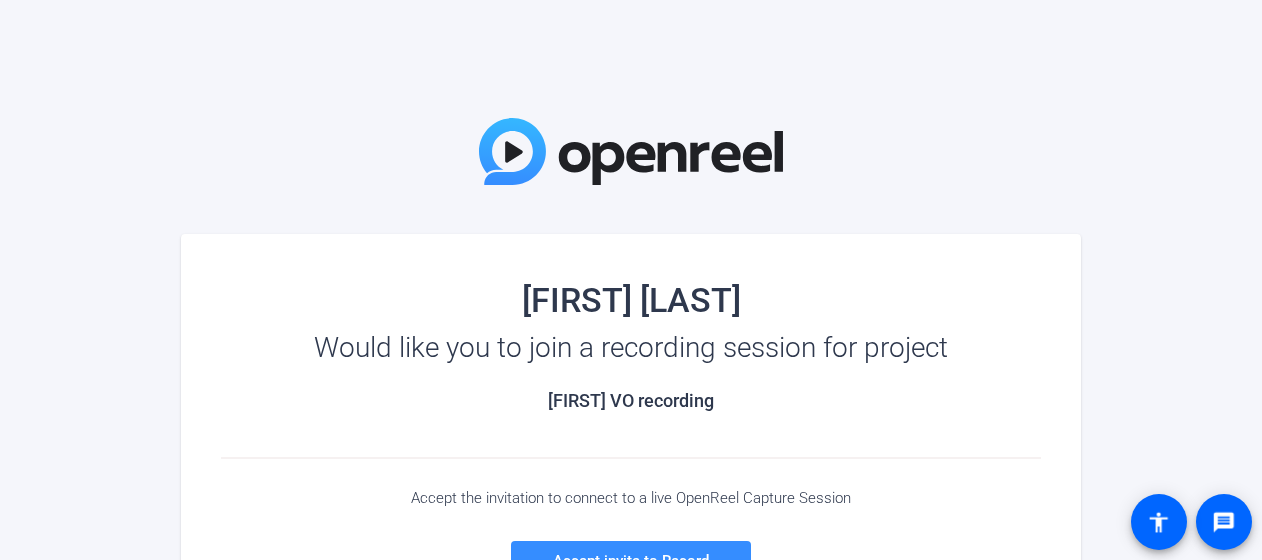 scroll, scrollTop: 0, scrollLeft: 0, axis: both 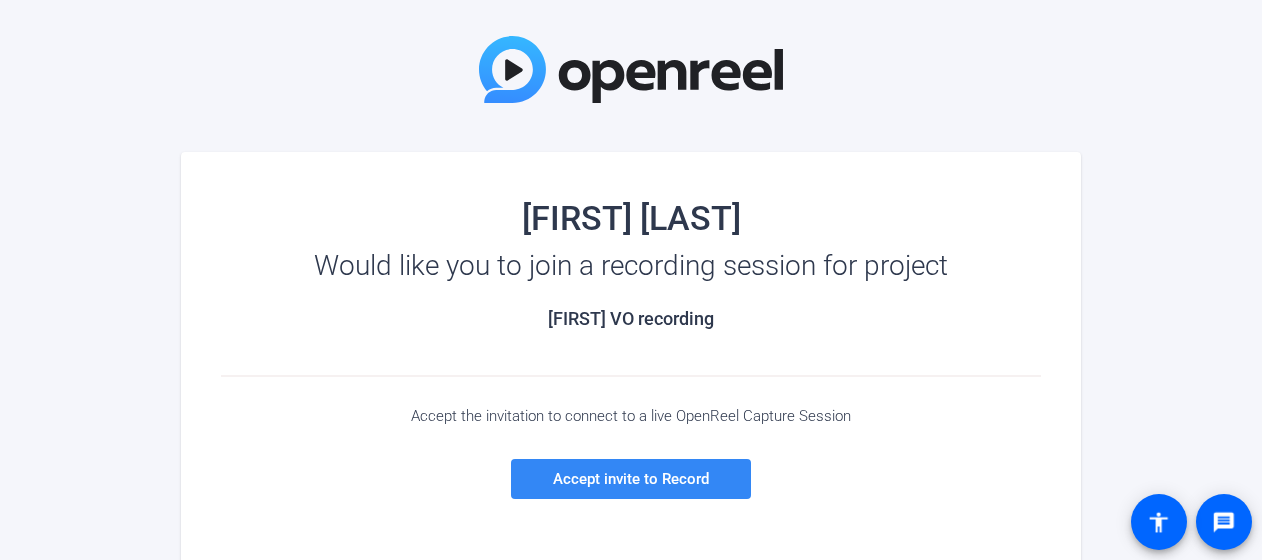 click on "Accept invite to Record" 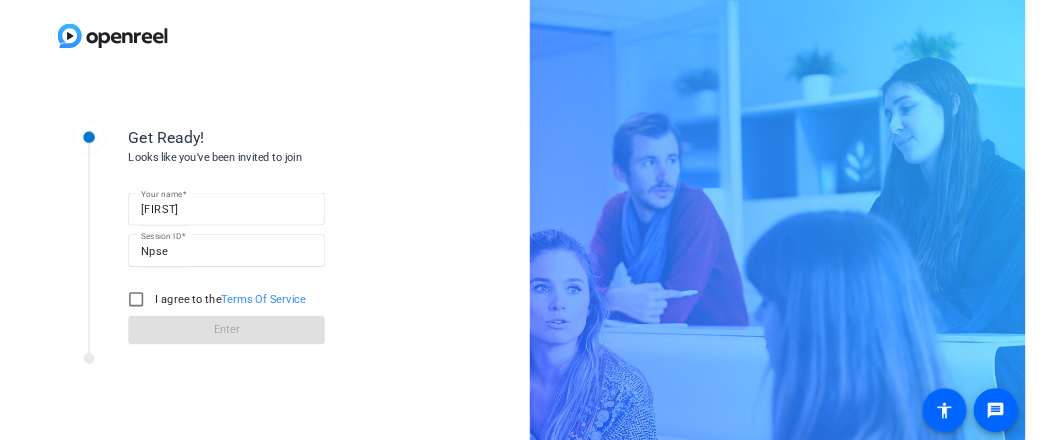 scroll, scrollTop: 0, scrollLeft: 0, axis: both 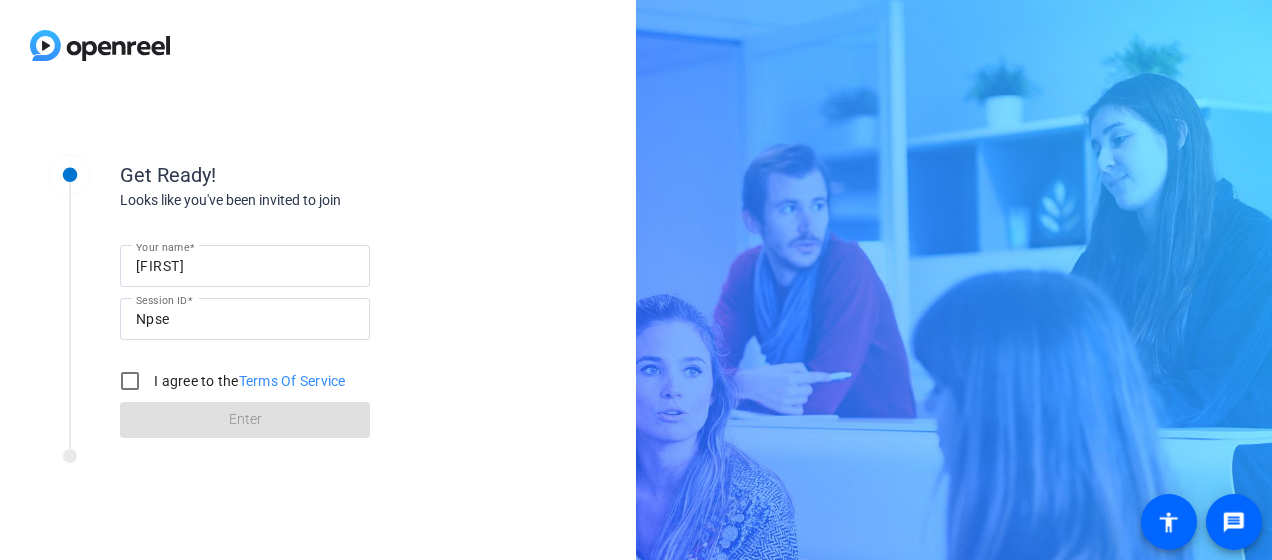 click on "Get Ready! Looks like you've been invited to join Your name [FIRST] Session ID Npse I agree to the  Terms Of Service Enter" 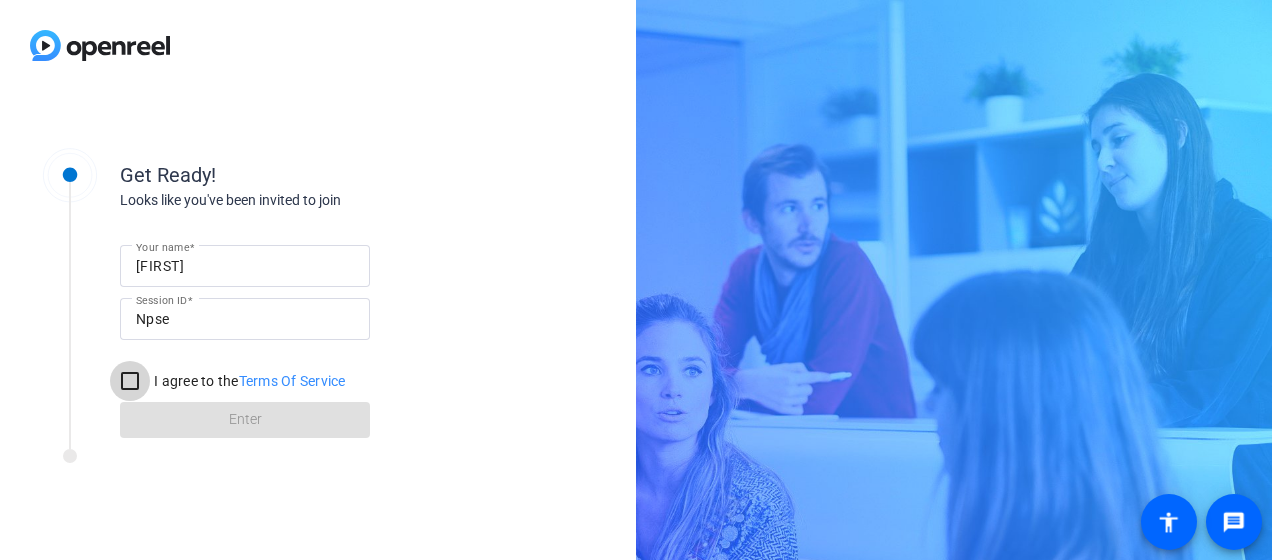 click on "I agree to the  Terms Of Service" at bounding box center (130, 381) 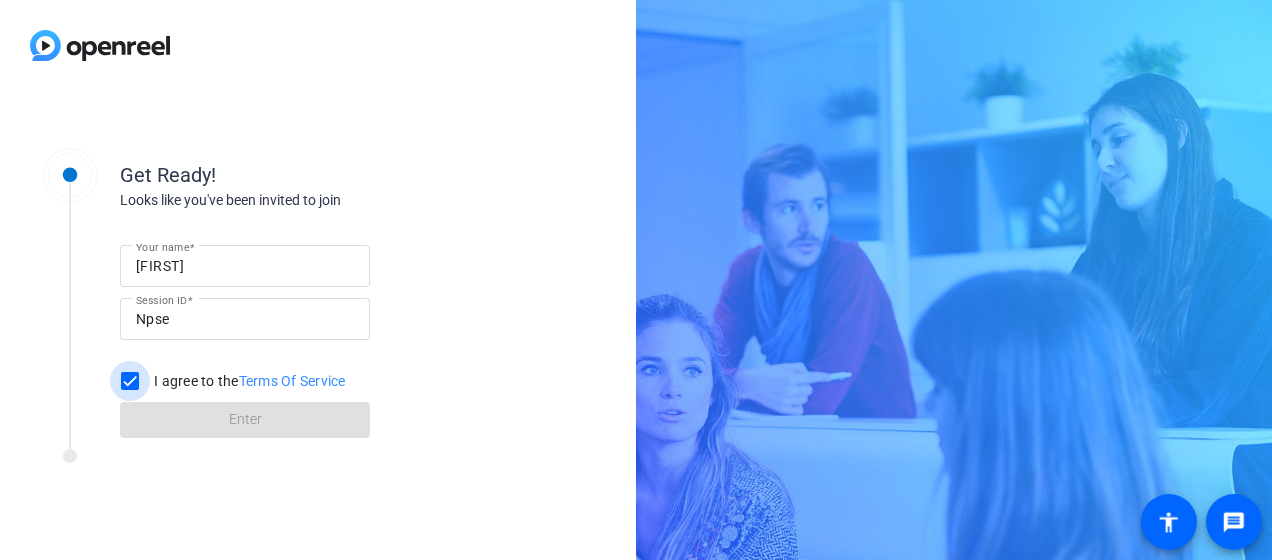 checkbox on "true" 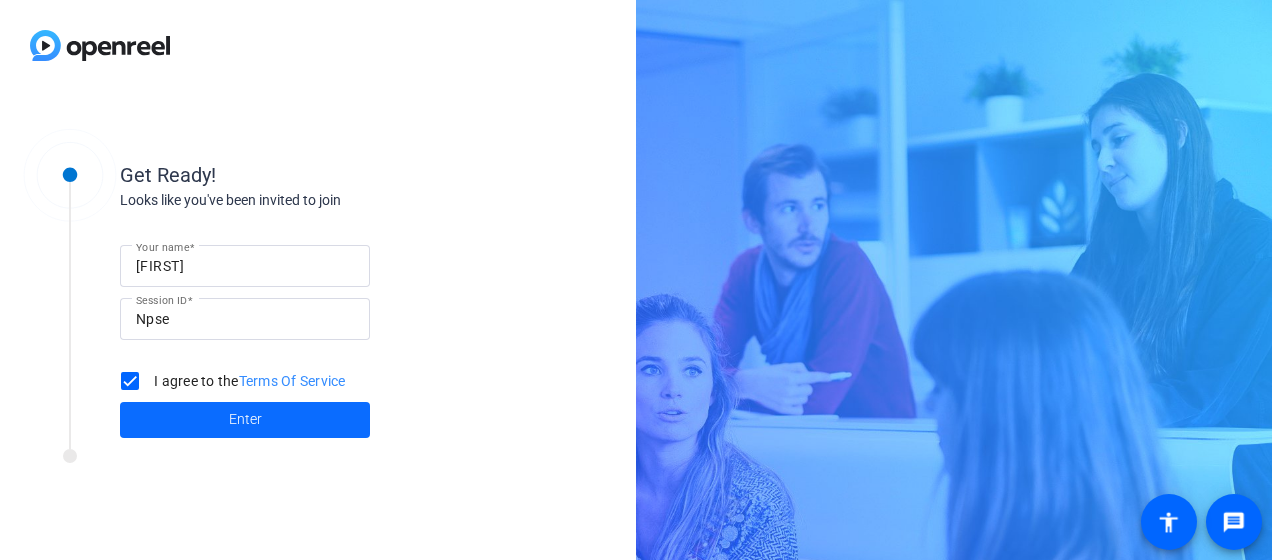 click 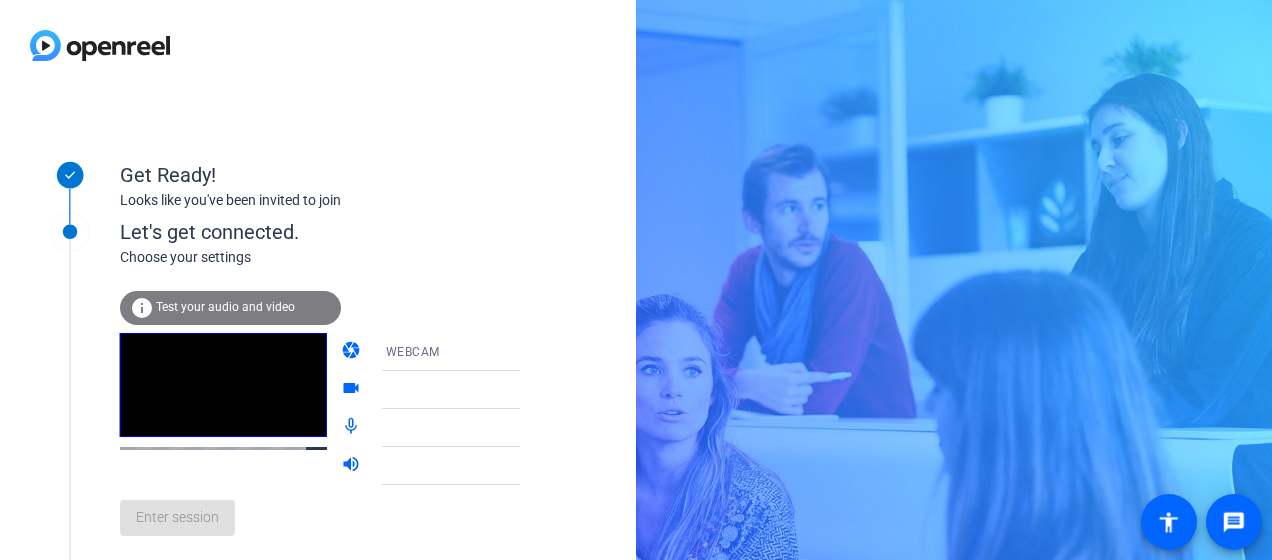 click on "Test your audio and video" 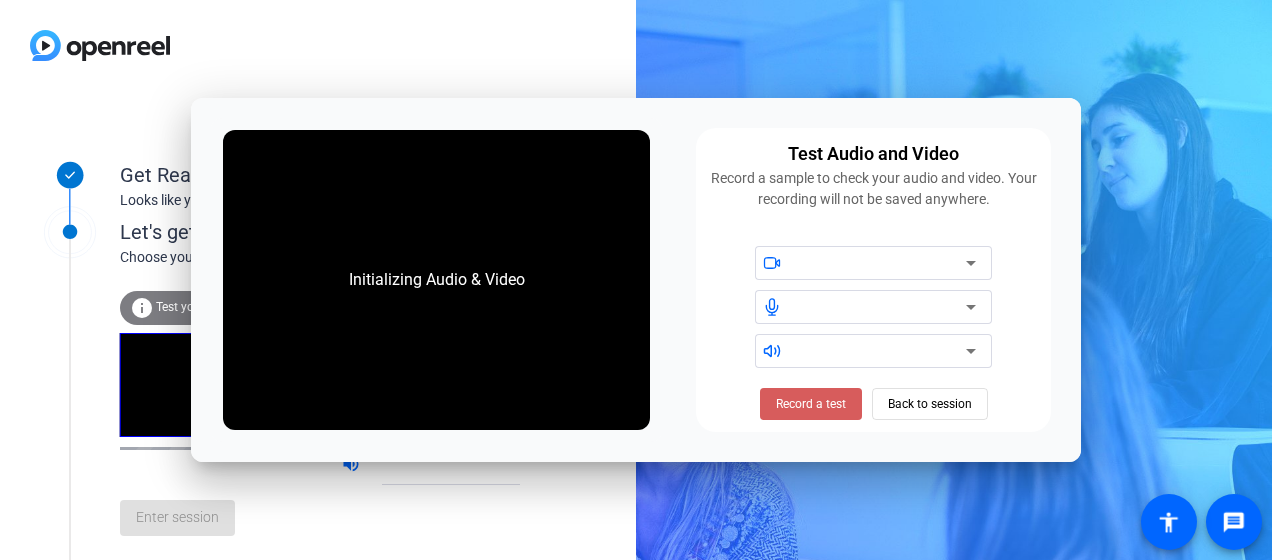 click on "Record a test" at bounding box center (811, 404) 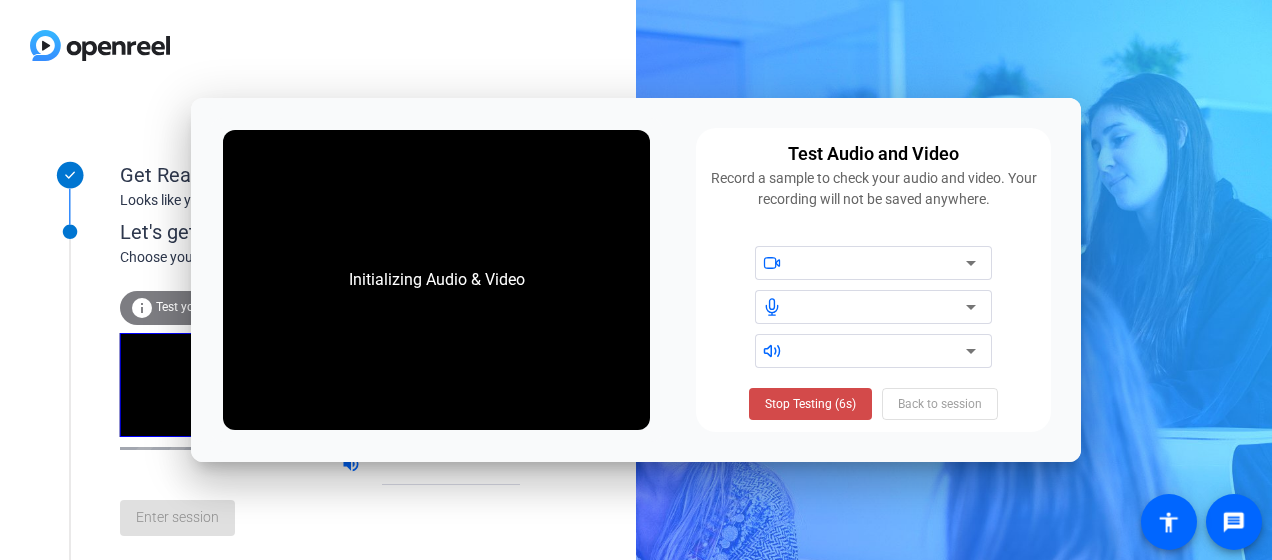 click on "Stop Testing (6s)" at bounding box center [810, 404] 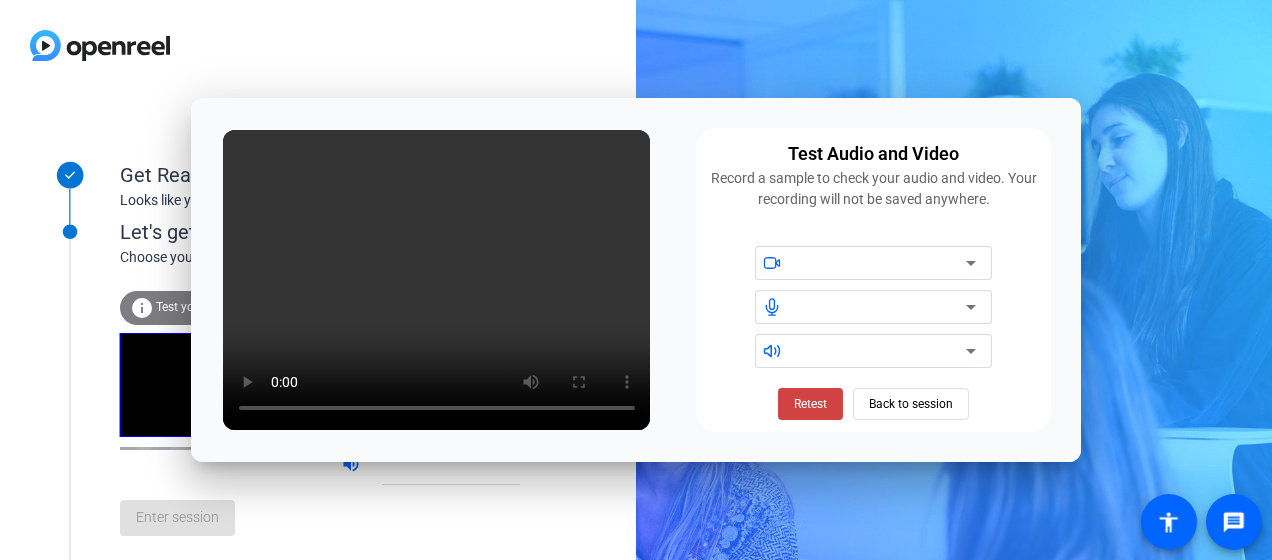 click at bounding box center (437, 280) 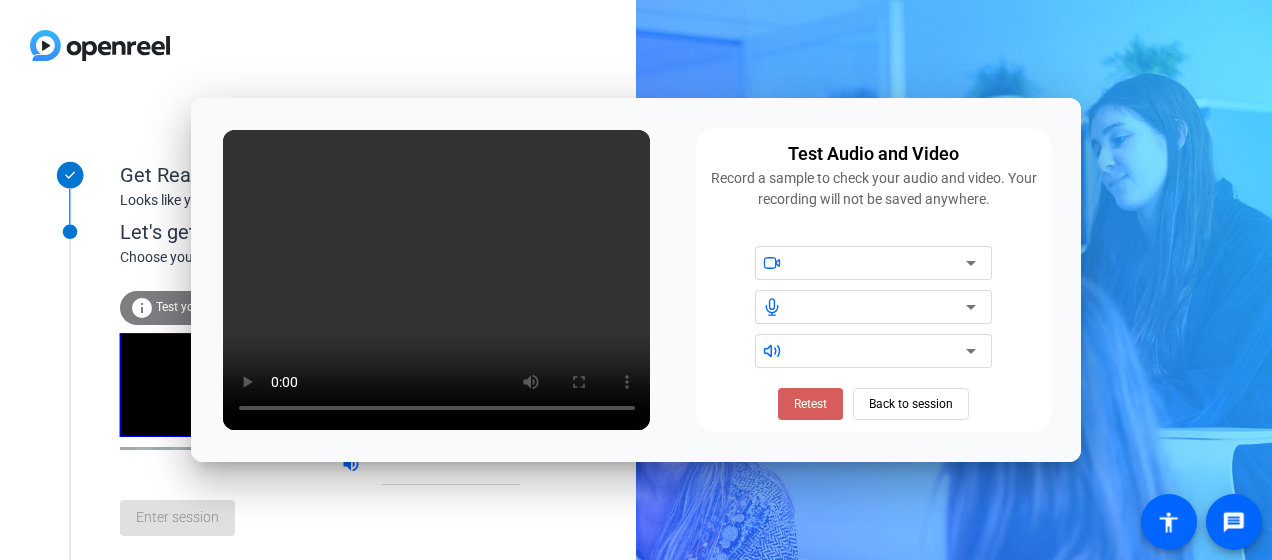 click on "Retest" at bounding box center [810, 404] 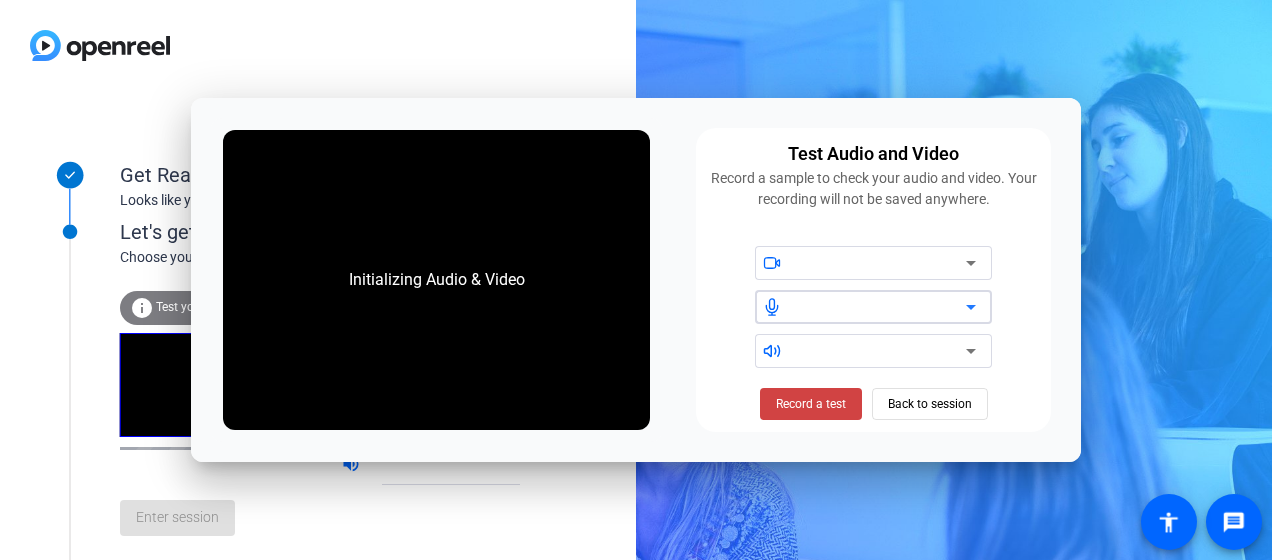 click 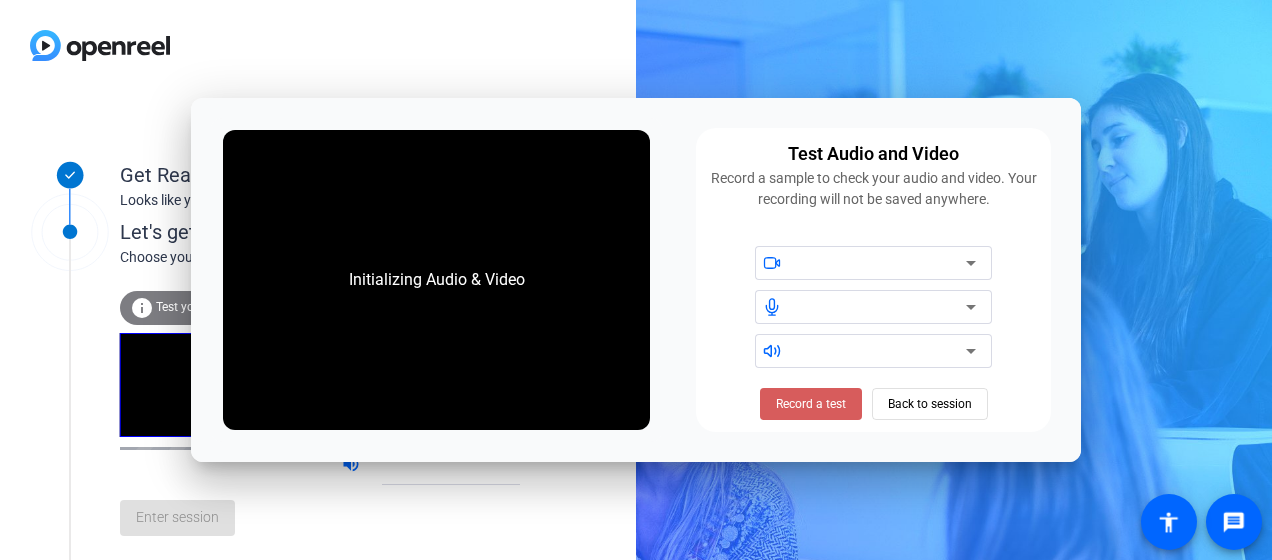 click on "Record a test" at bounding box center (811, 404) 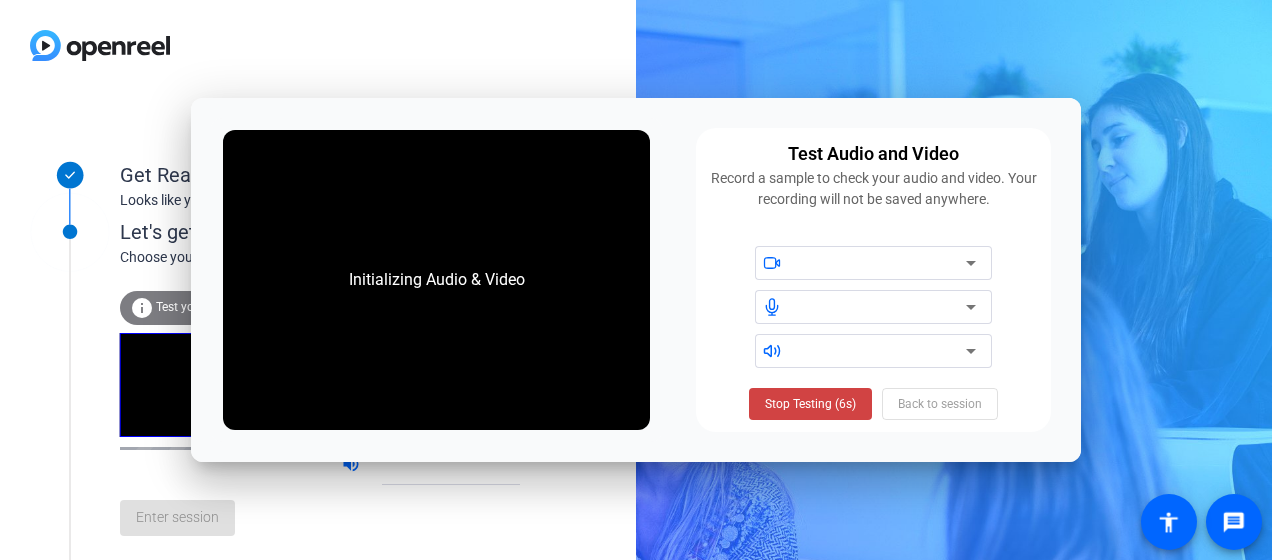 click on "Initializing Audio & Video" at bounding box center (437, 280) 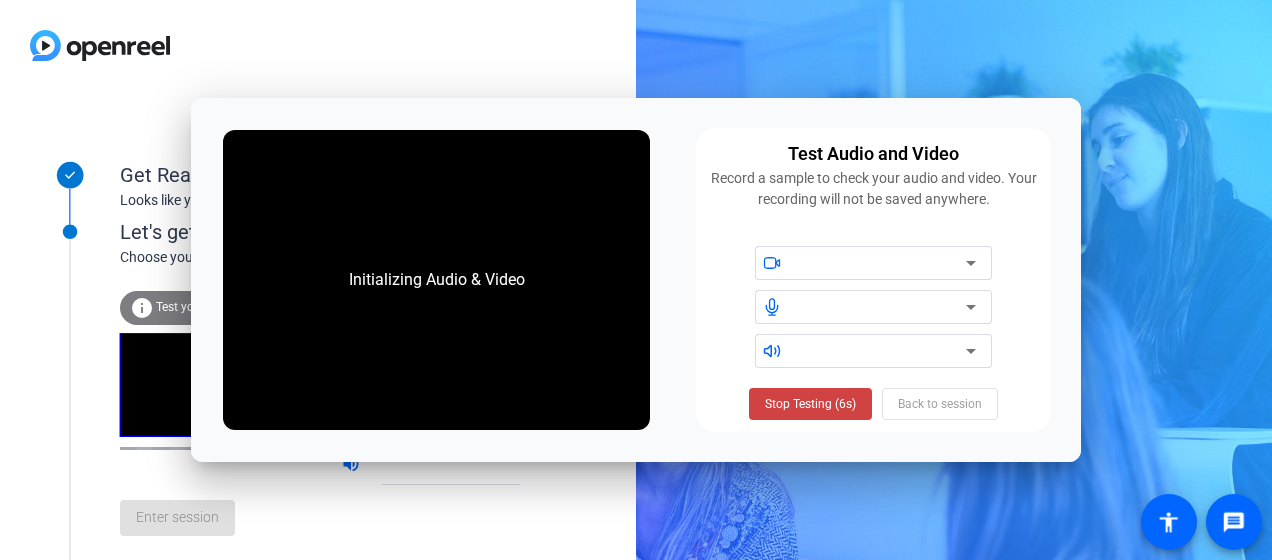 click on "Stop Testing (6s)  Back to session" at bounding box center [873, 404] 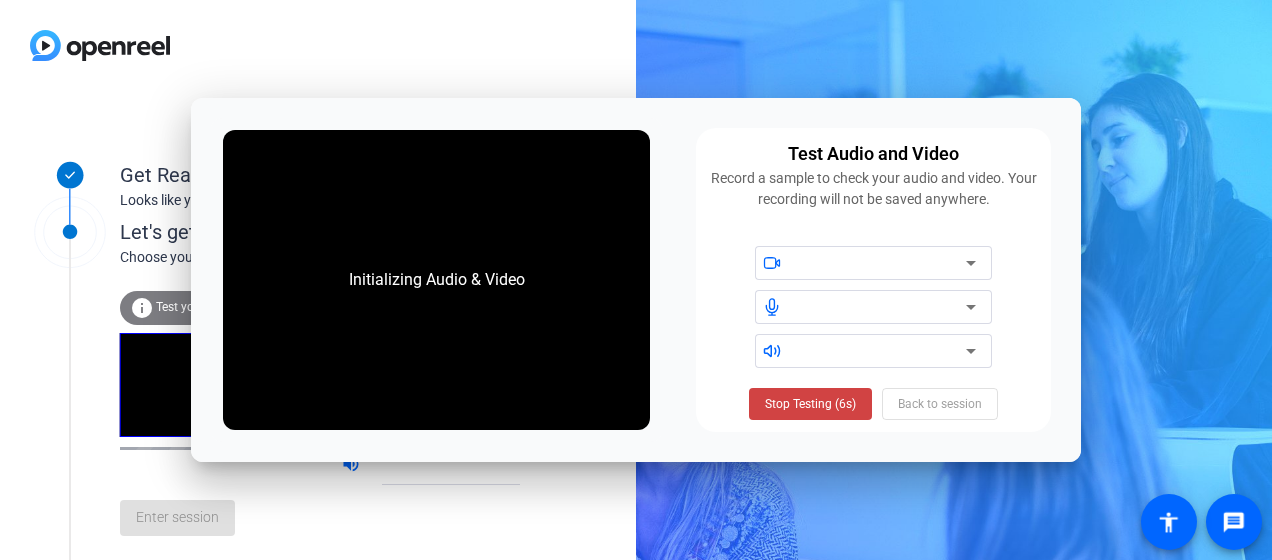 click on "Stop Testing (6s)  Back to session" at bounding box center (873, 404) 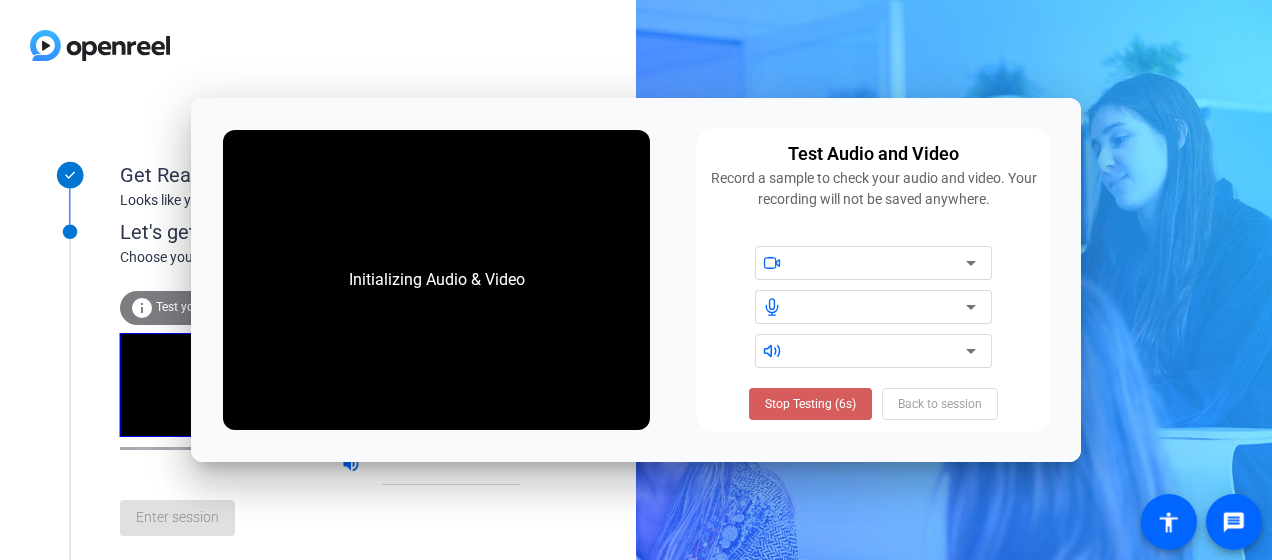 click on "Stop Testing (6s)" at bounding box center [810, 404] 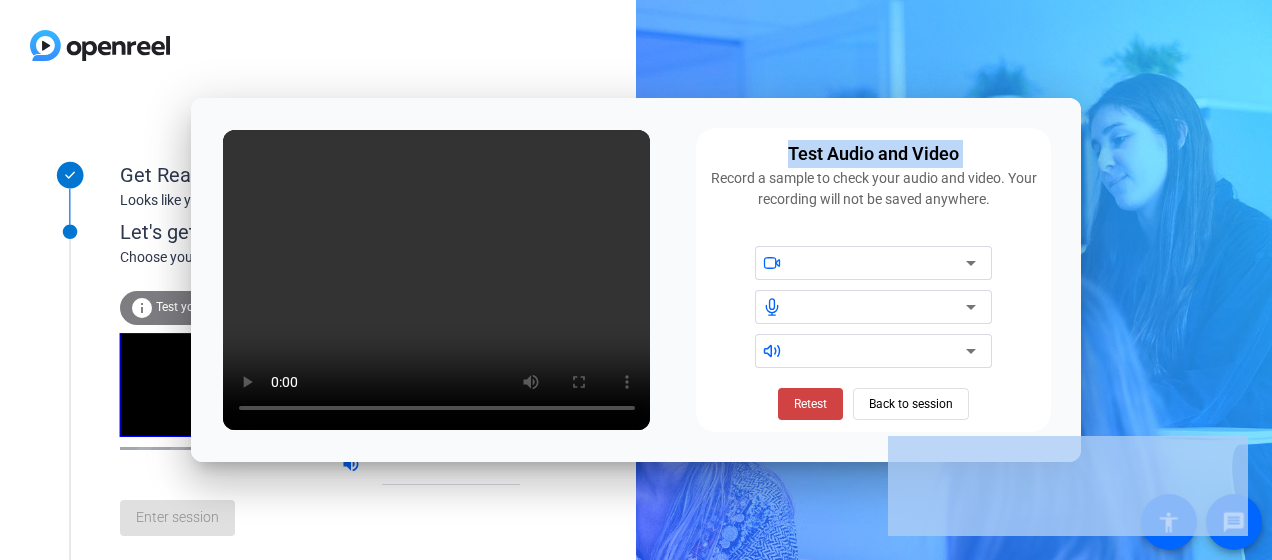 drag, startPoint x: 690, startPoint y: 134, endPoint x: 591, endPoint y: 556, distance: 433.45703 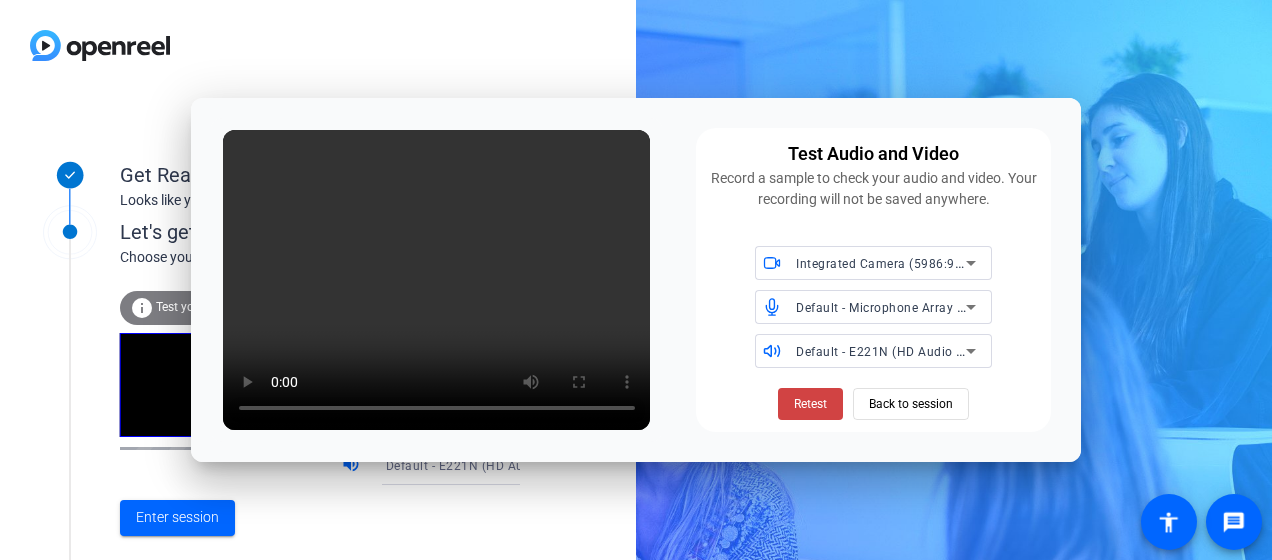 click on "Get Ready! Looks like you've been invited to join Let's get connected. Choose your settings info Test your audio and video camera WEBCAM videocam Integrated Camera (5986:910c) mic_none Default - Microphone Array (Intel® Smart Sound Technology for Digital Microphones) volume_up Default - E221N (HD Audio Driver for Display Audio) Enter session" 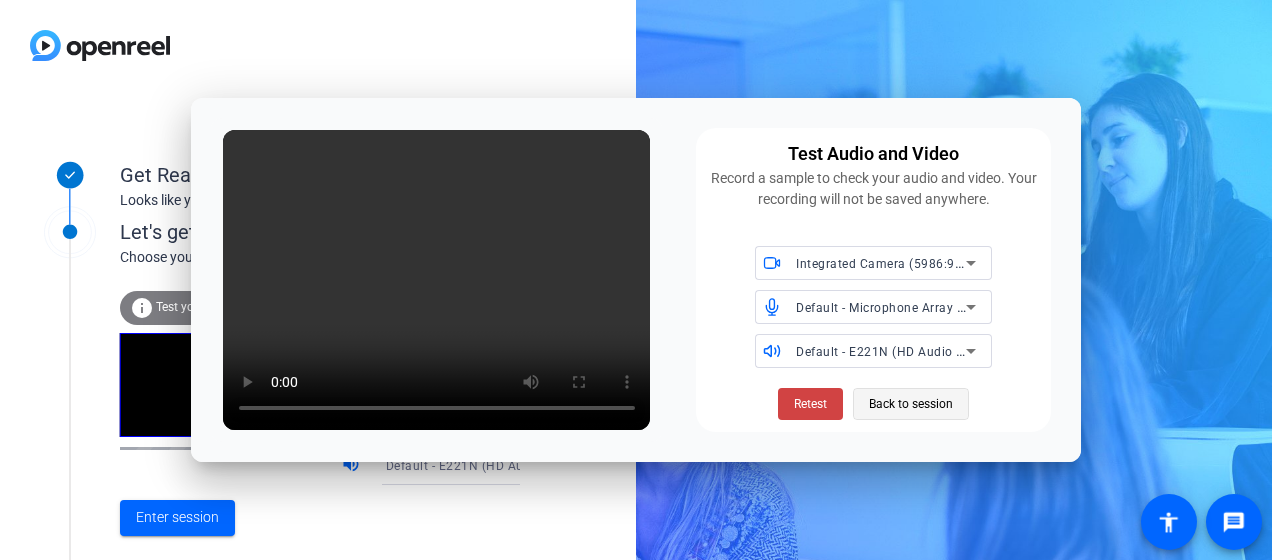 click on "Back to session" at bounding box center [911, 404] 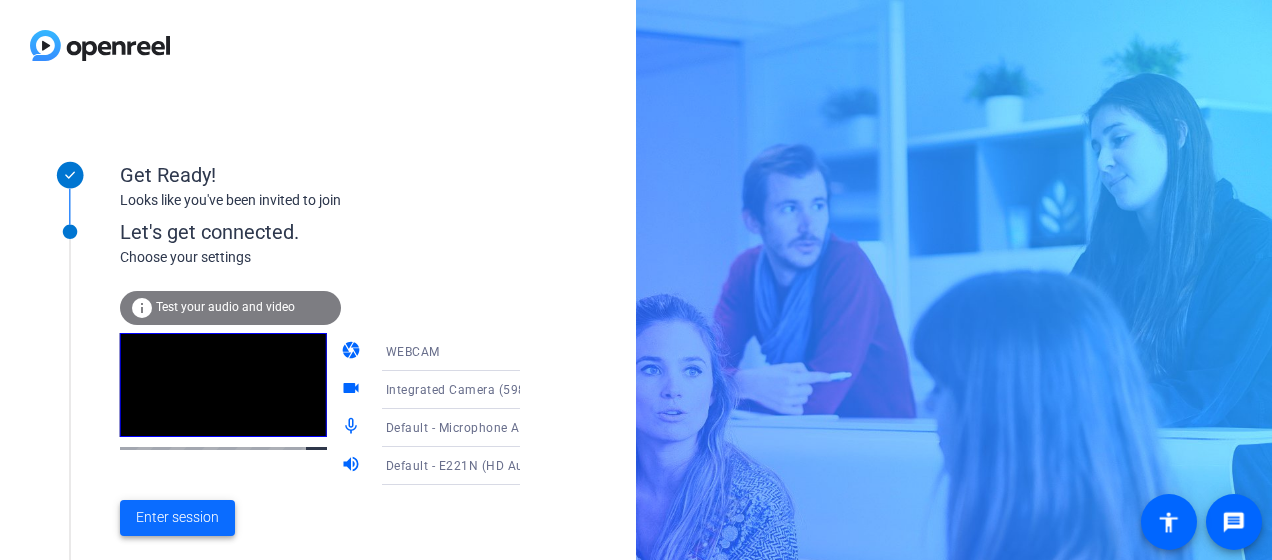 click on "Enter session" 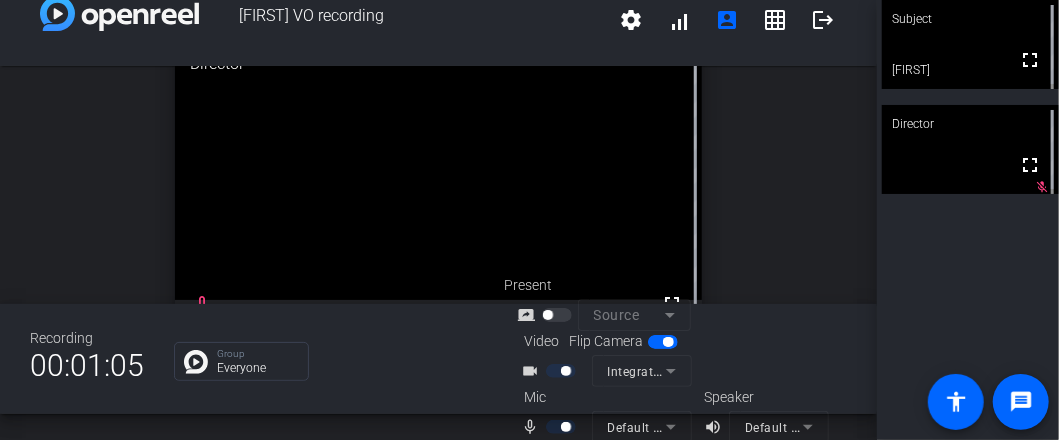 scroll, scrollTop: 51, scrollLeft: 0, axis: vertical 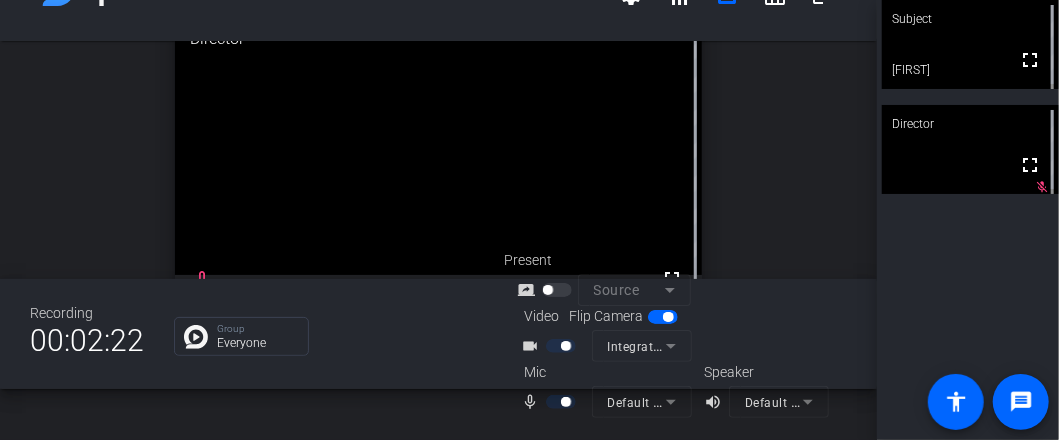 click on "open_in_new  Director  fullscreen    mic_none" 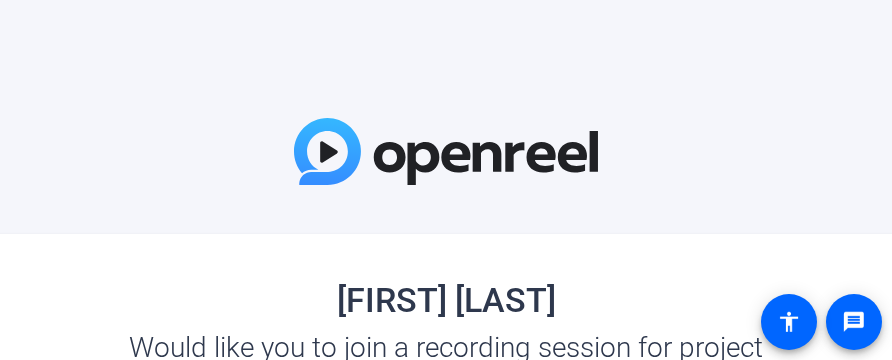scroll, scrollTop: 0, scrollLeft: 0, axis: both 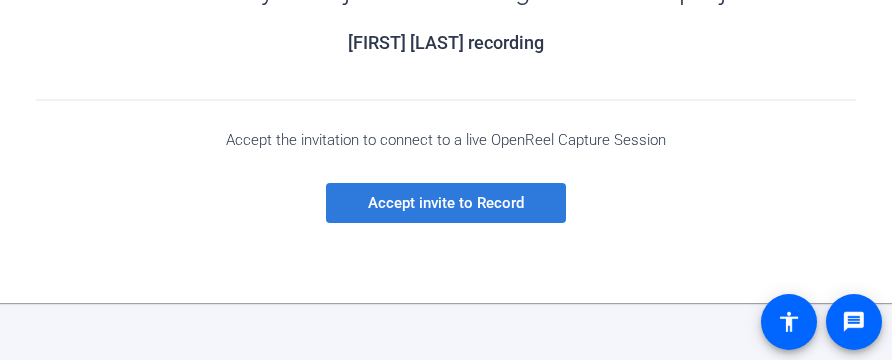 click on "Accept invite to Record" 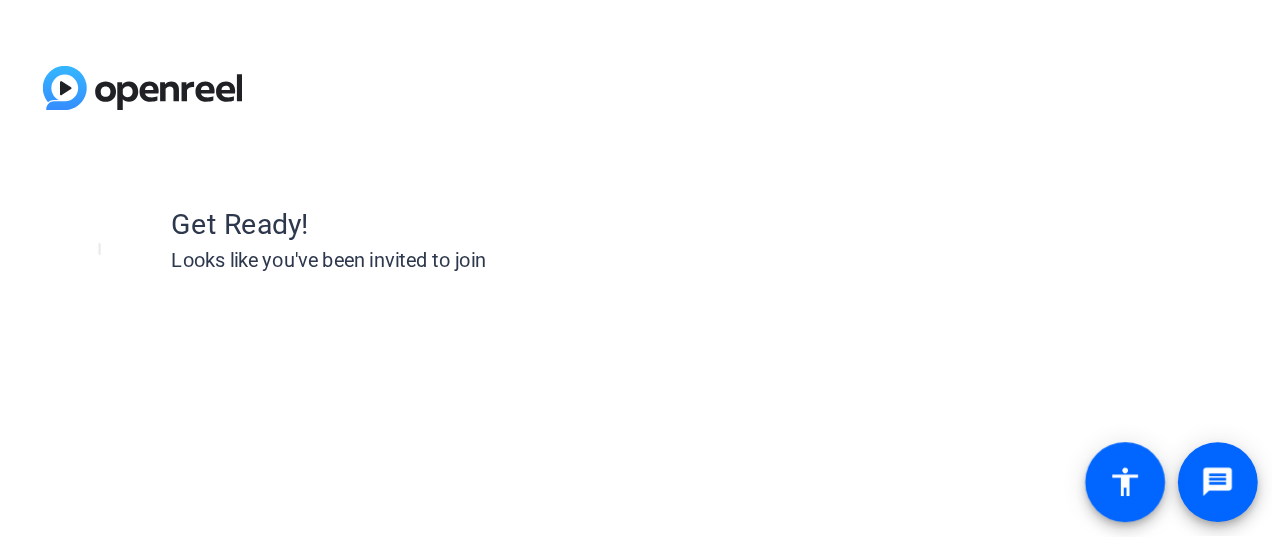 scroll, scrollTop: 0, scrollLeft: 0, axis: both 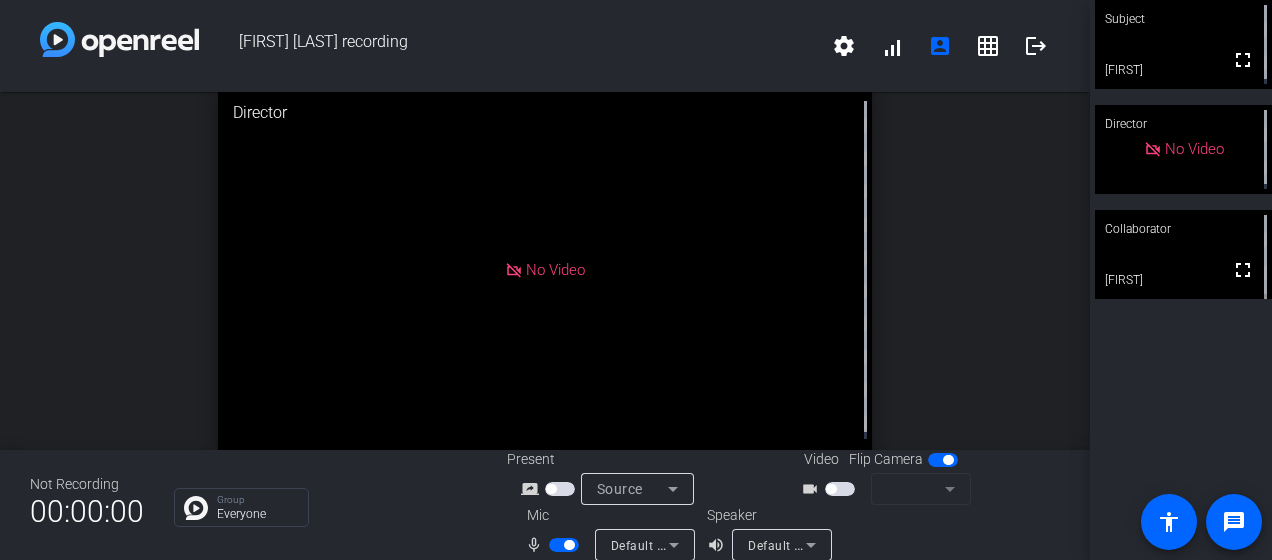 click on "Video Flip Camera videocam_outline" 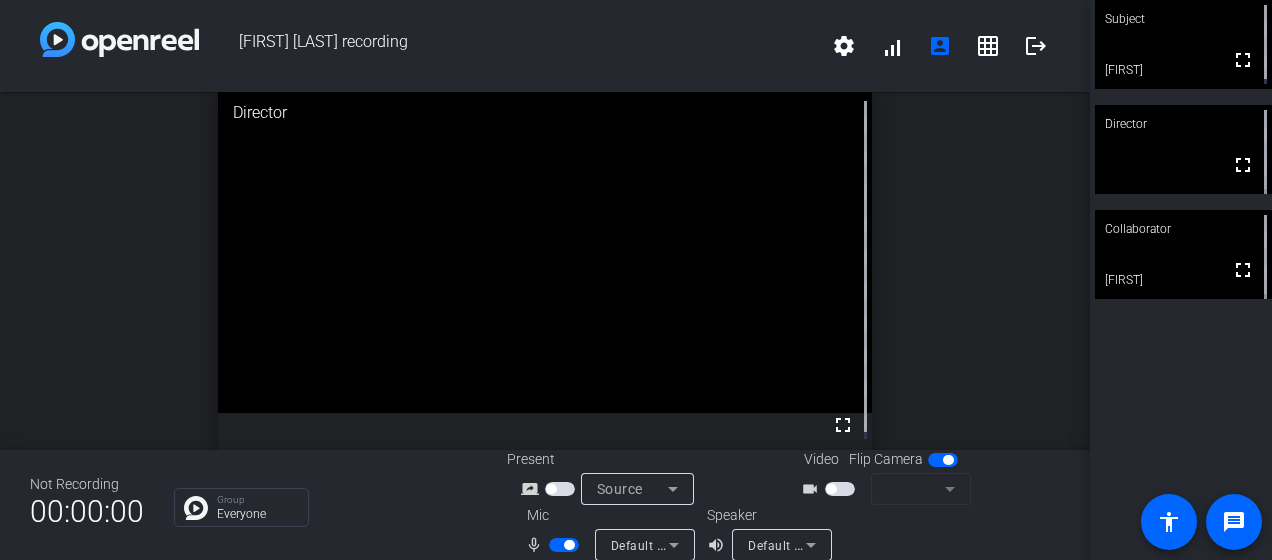 click on "Video Flip Camera videocam_outline" 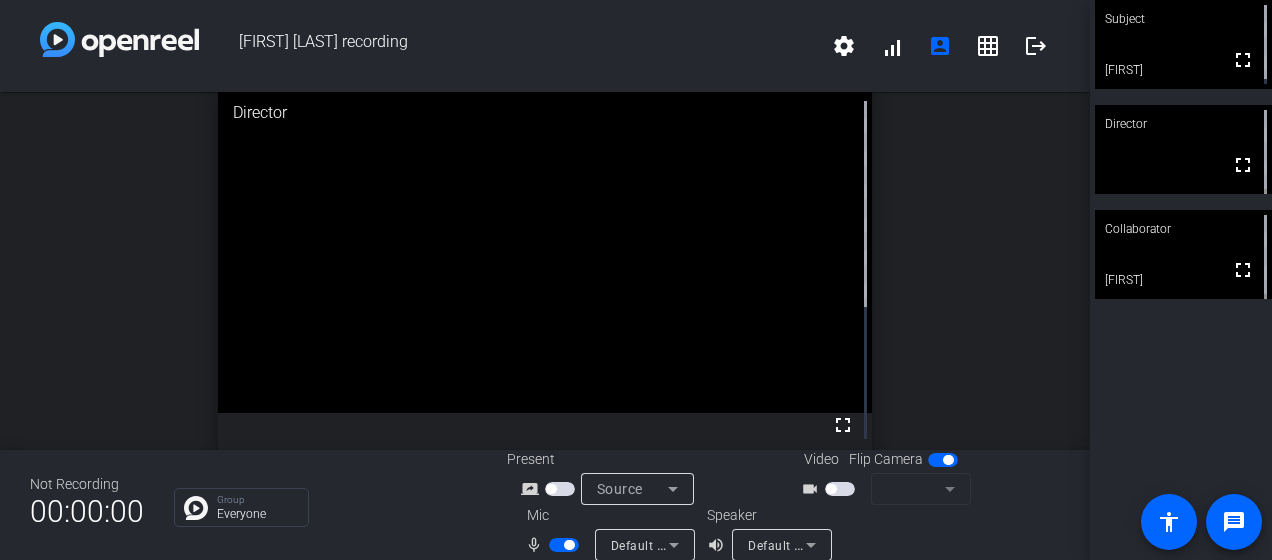 scroll, scrollTop: 0, scrollLeft: 0, axis: both 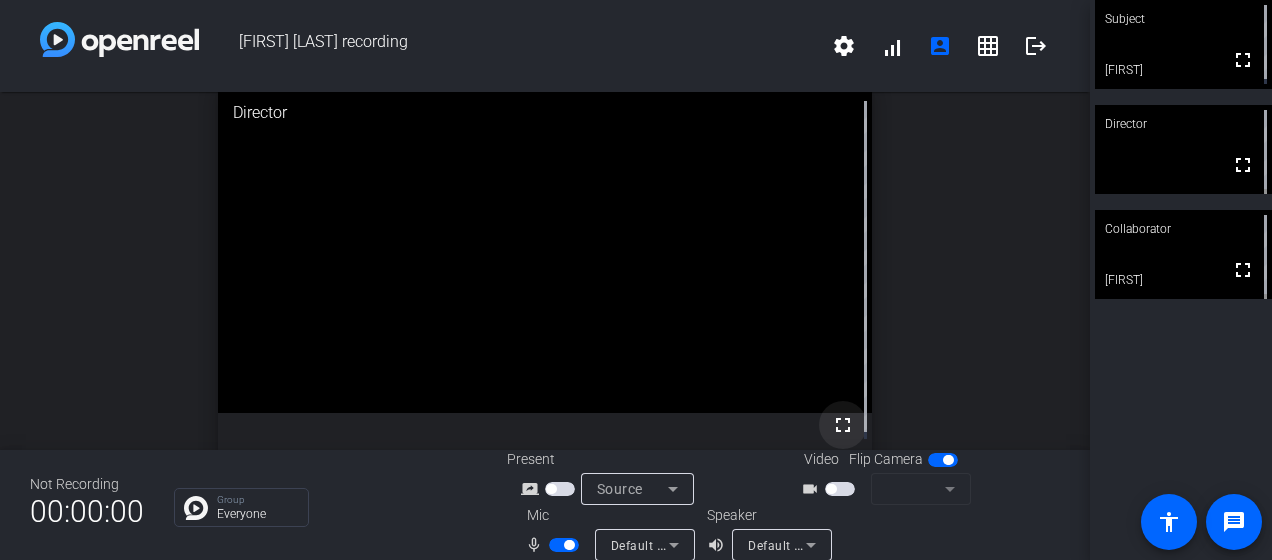 click on "fullscreen" 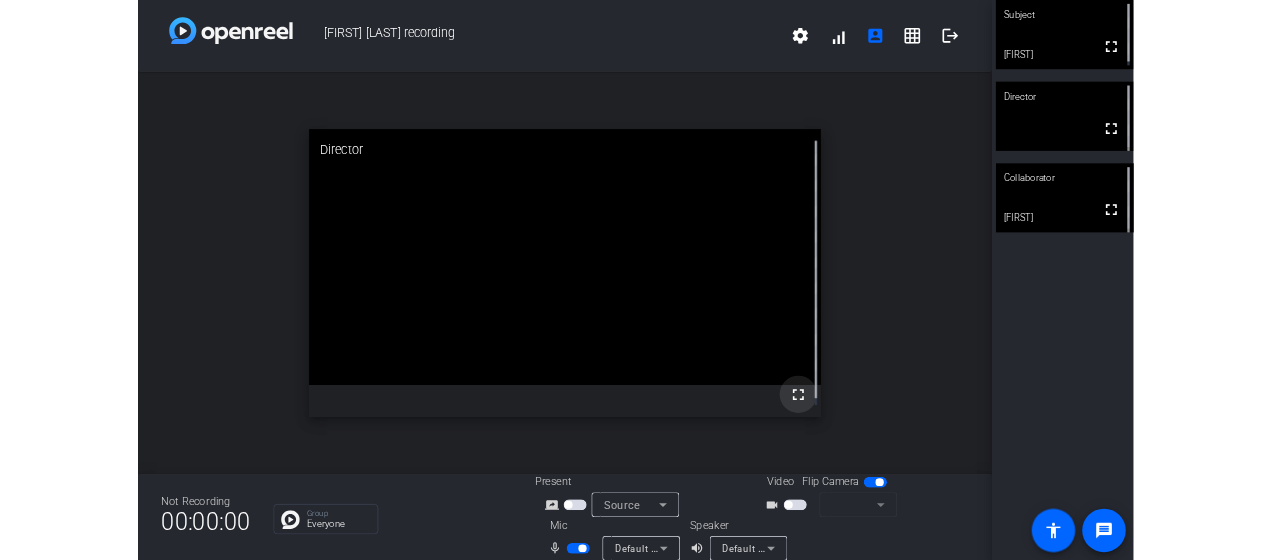 scroll, scrollTop: 0, scrollLeft: 0, axis: both 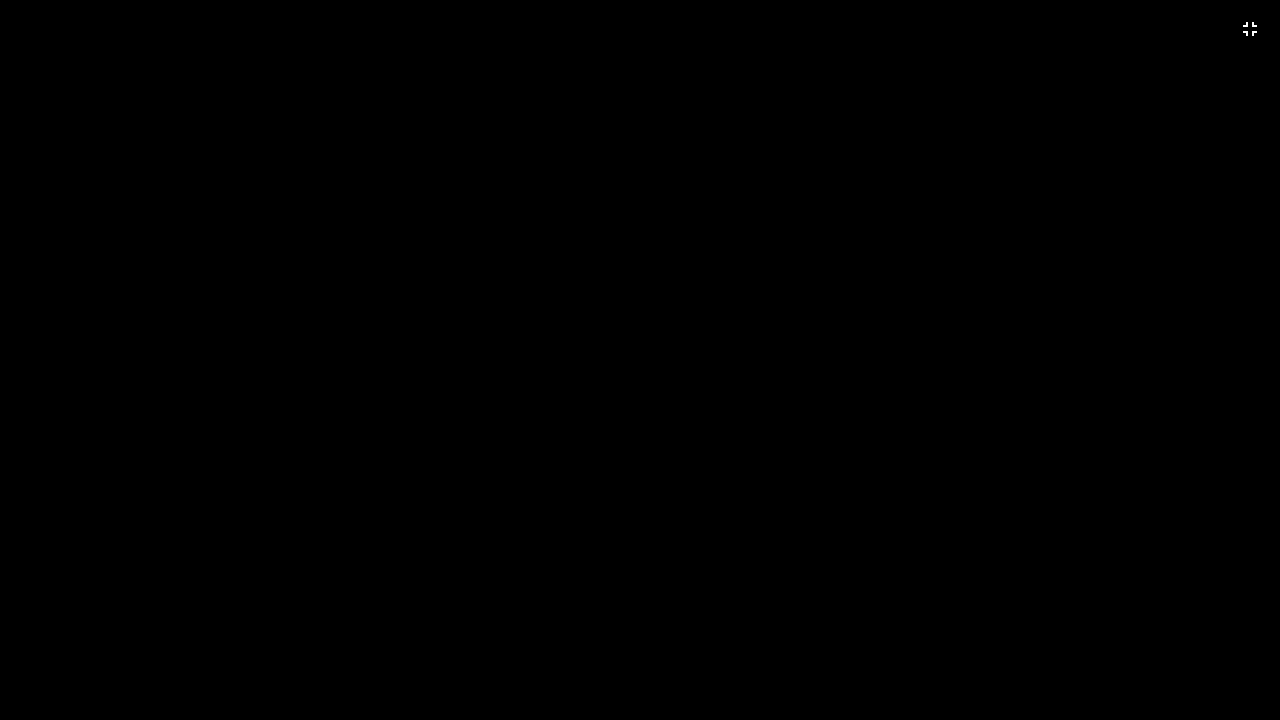 click 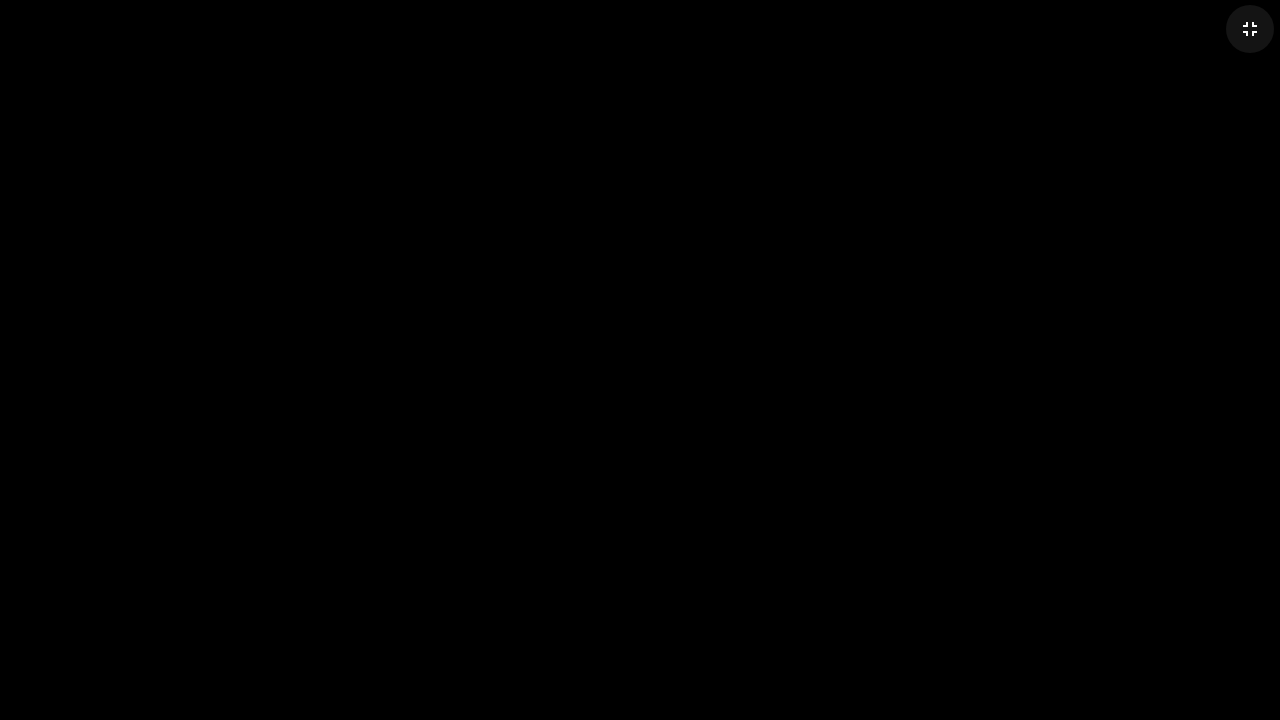 click on "fullscreen_exit" 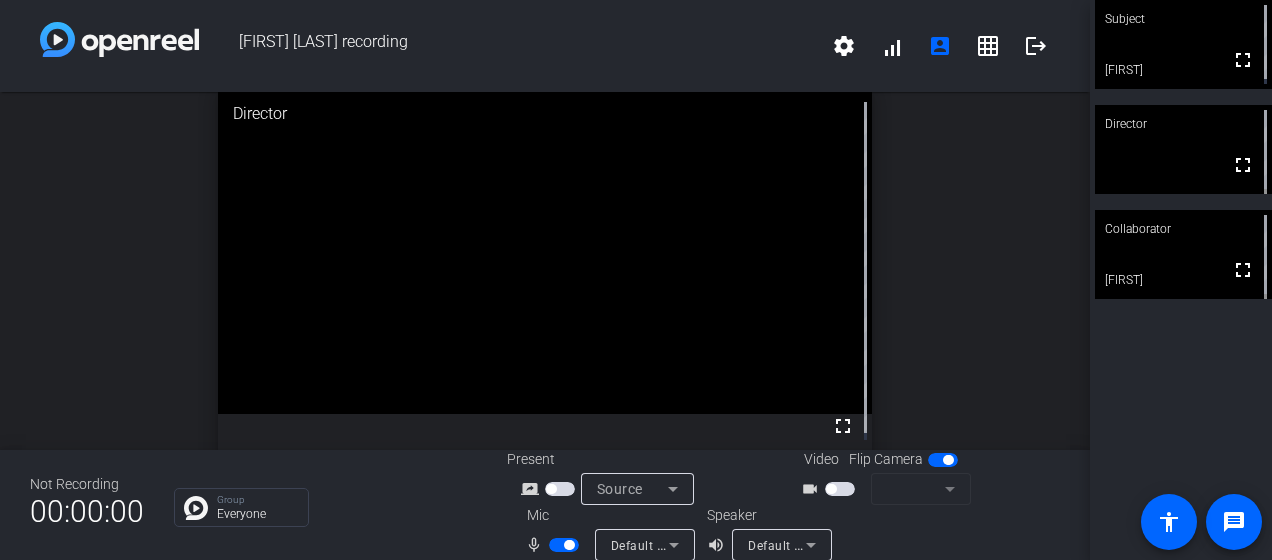 scroll, scrollTop: 1, scrollLeft: 0, axis: vertical 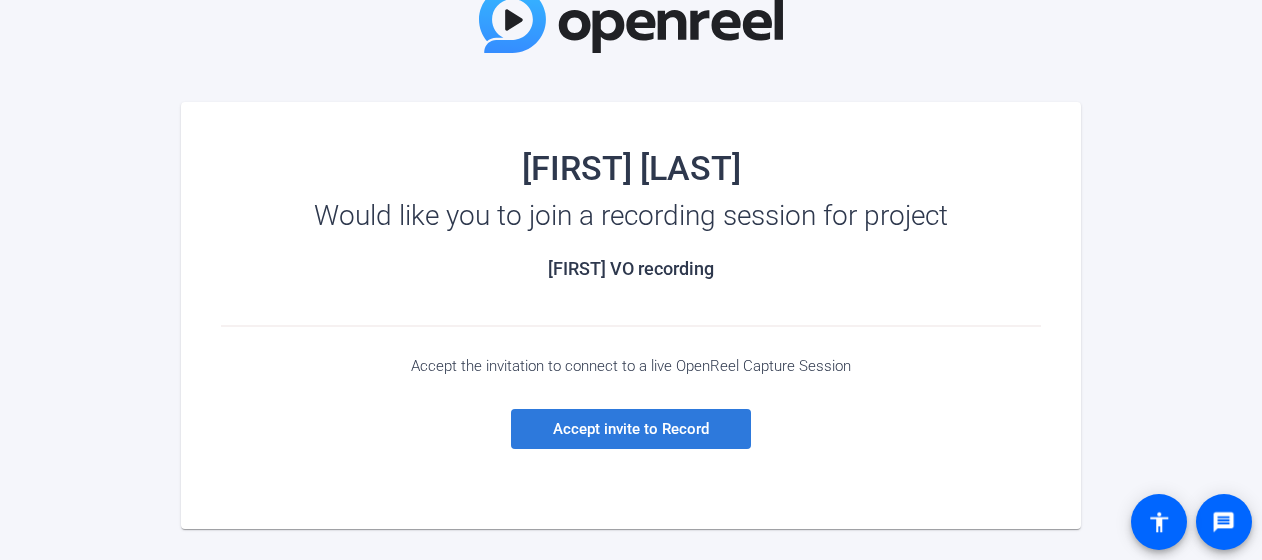 click on "Accept invite to Record" 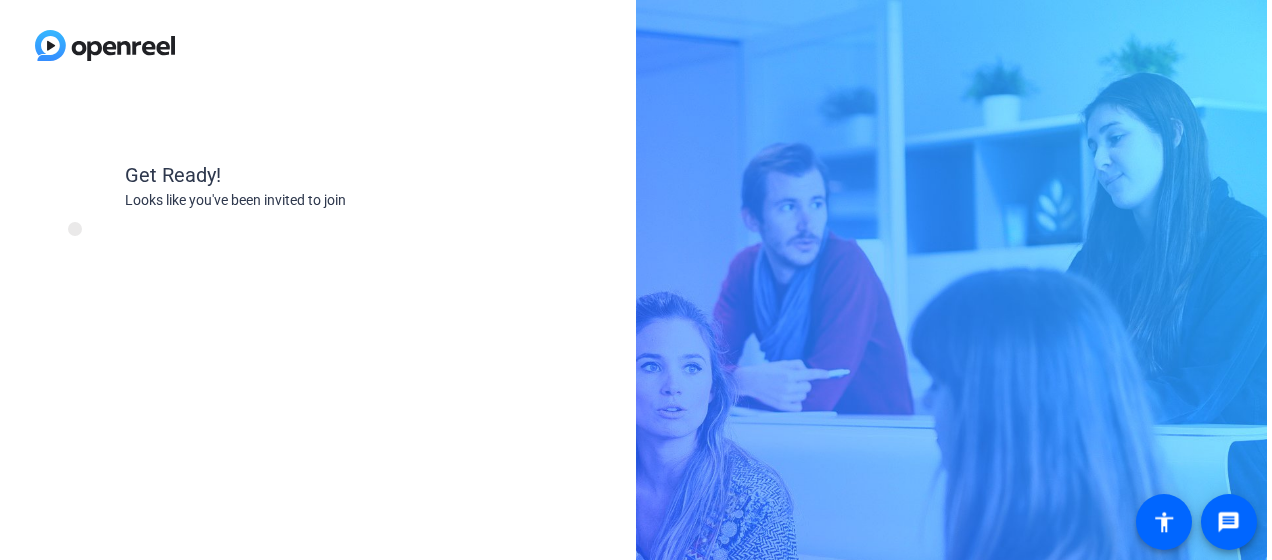scroll, scrollTop: 0, scrollLeft: 0, axis: both 